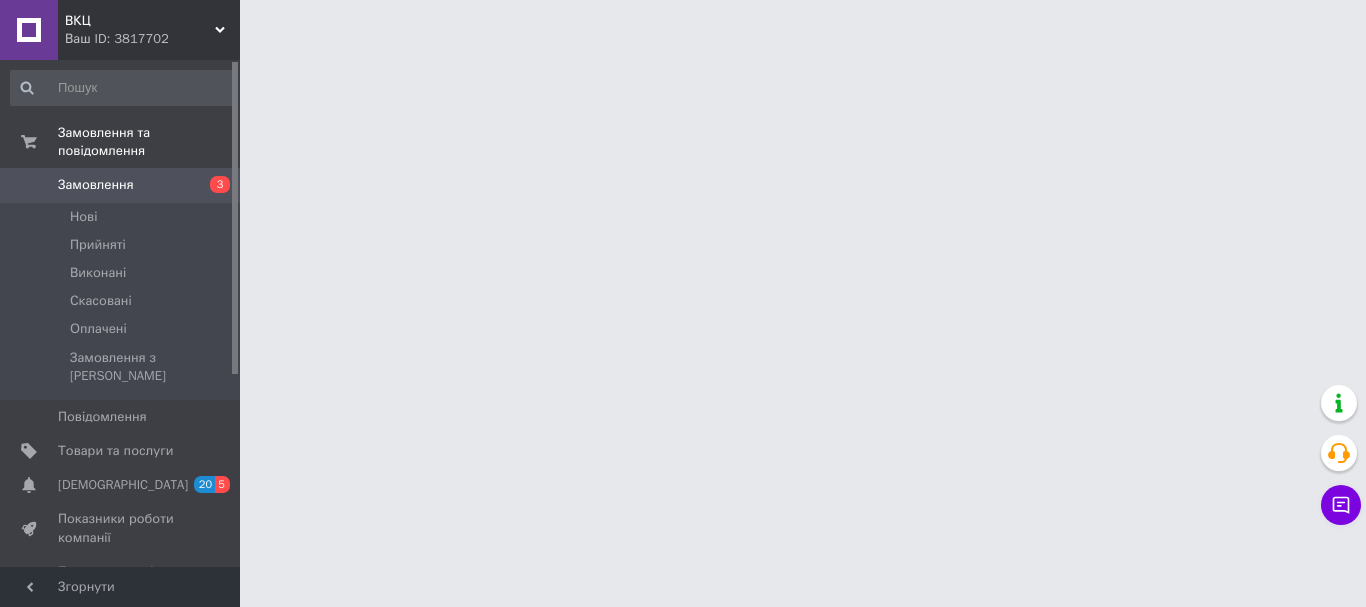 scroll, scrollTop: 0, scrollLeft: 0, axis: both 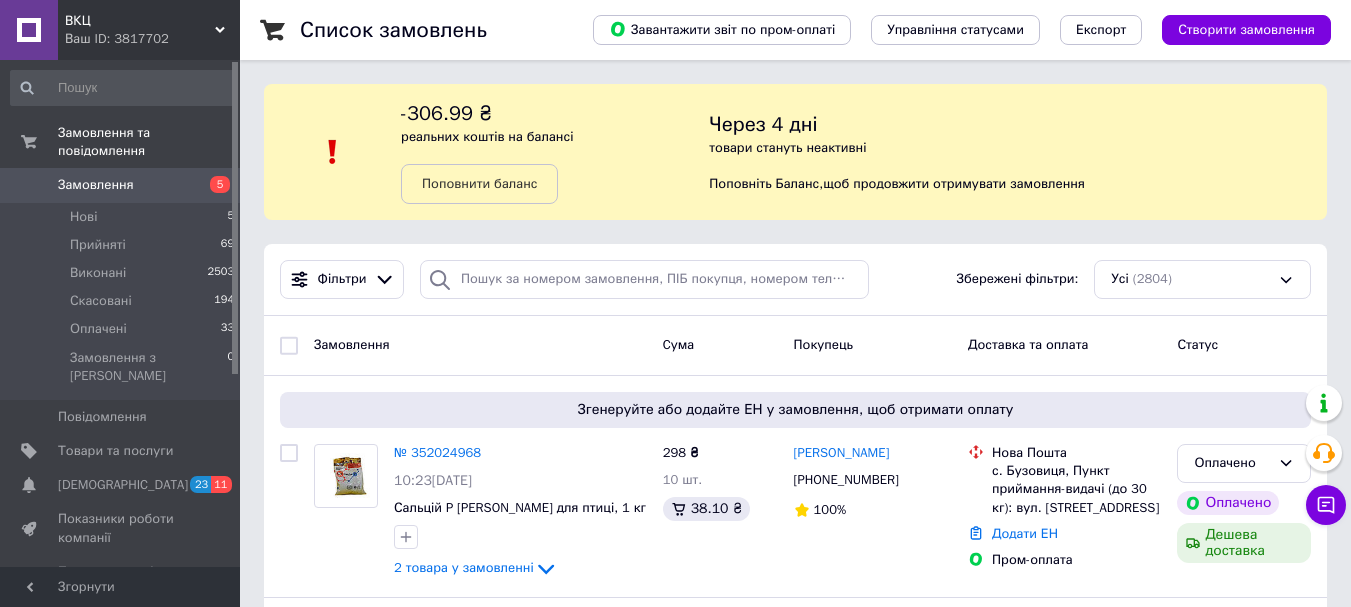 click on "Замовлення" at bounding box center (121, 185) 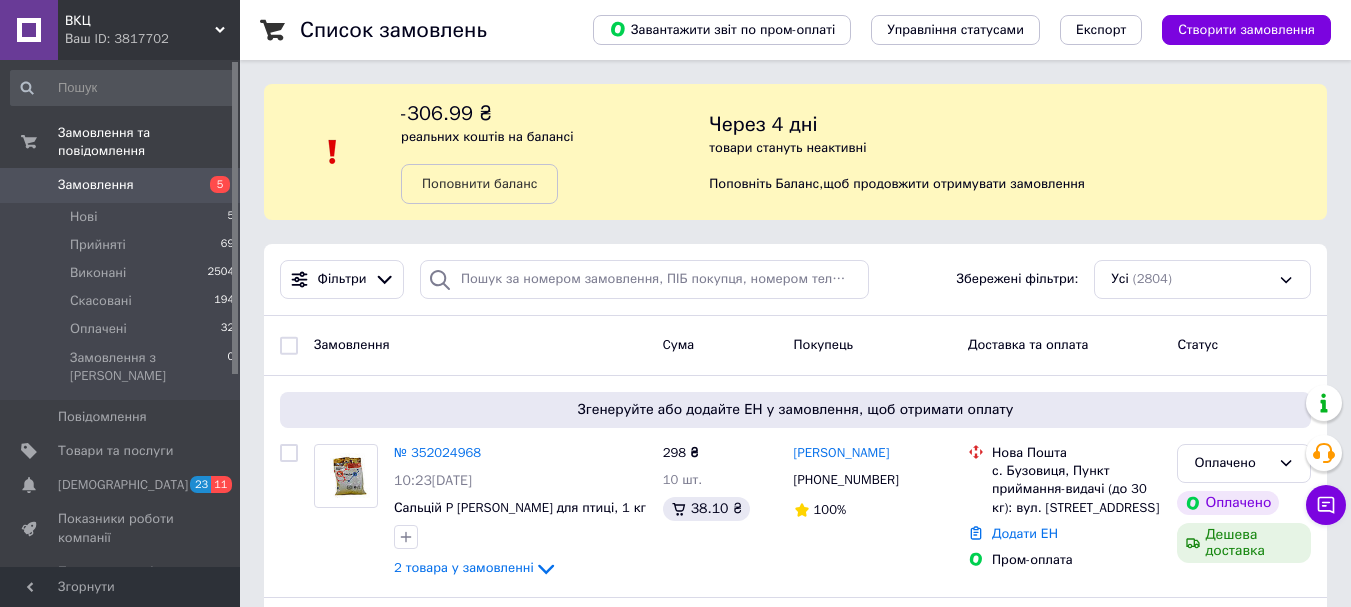click on "Замовлення" at bounding box center (121, 185) 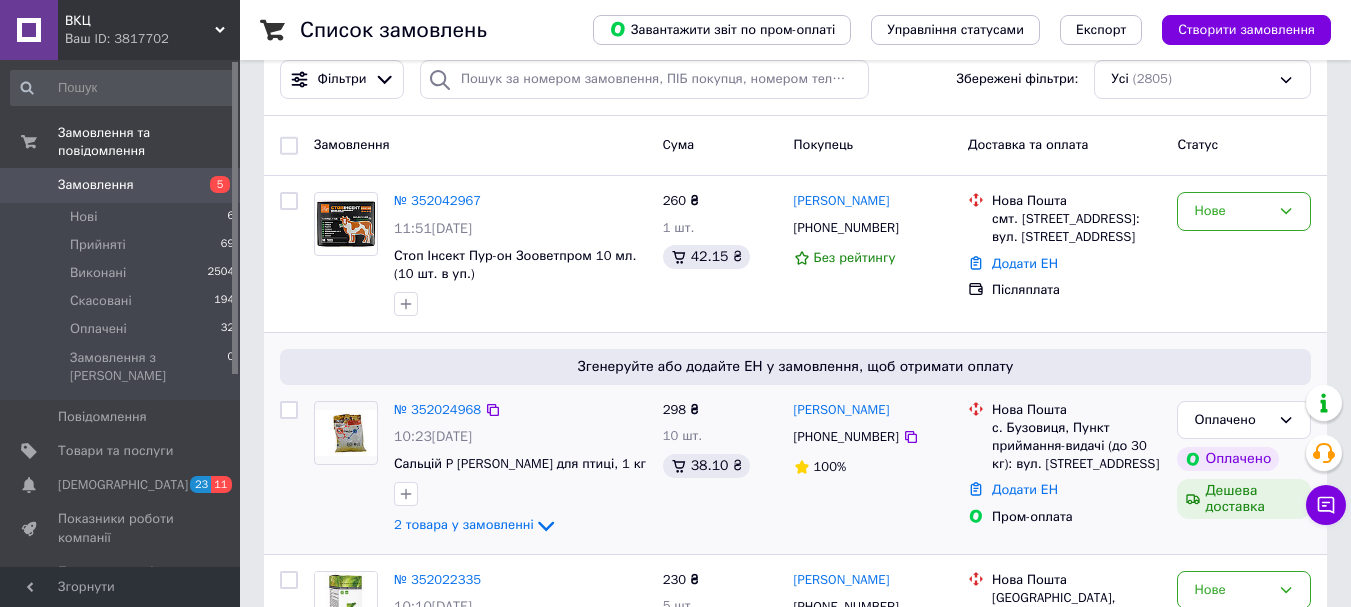 scroll, scrollTop: 300, scrollLeft: 0, axis: vertical 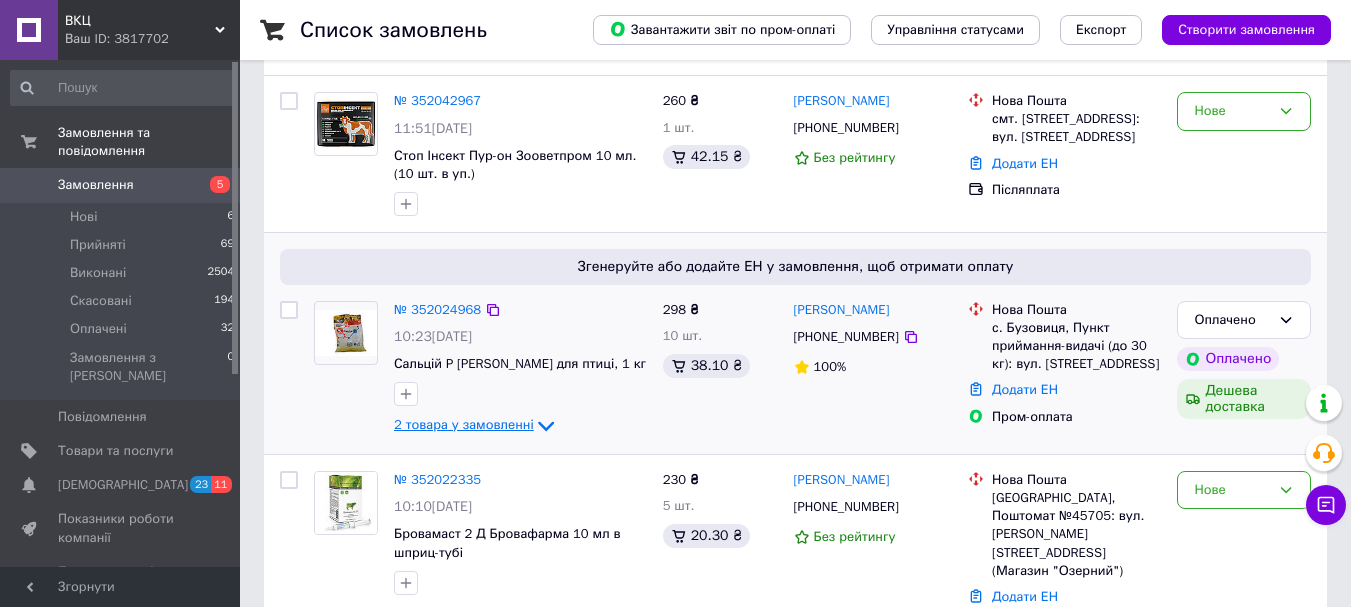 click 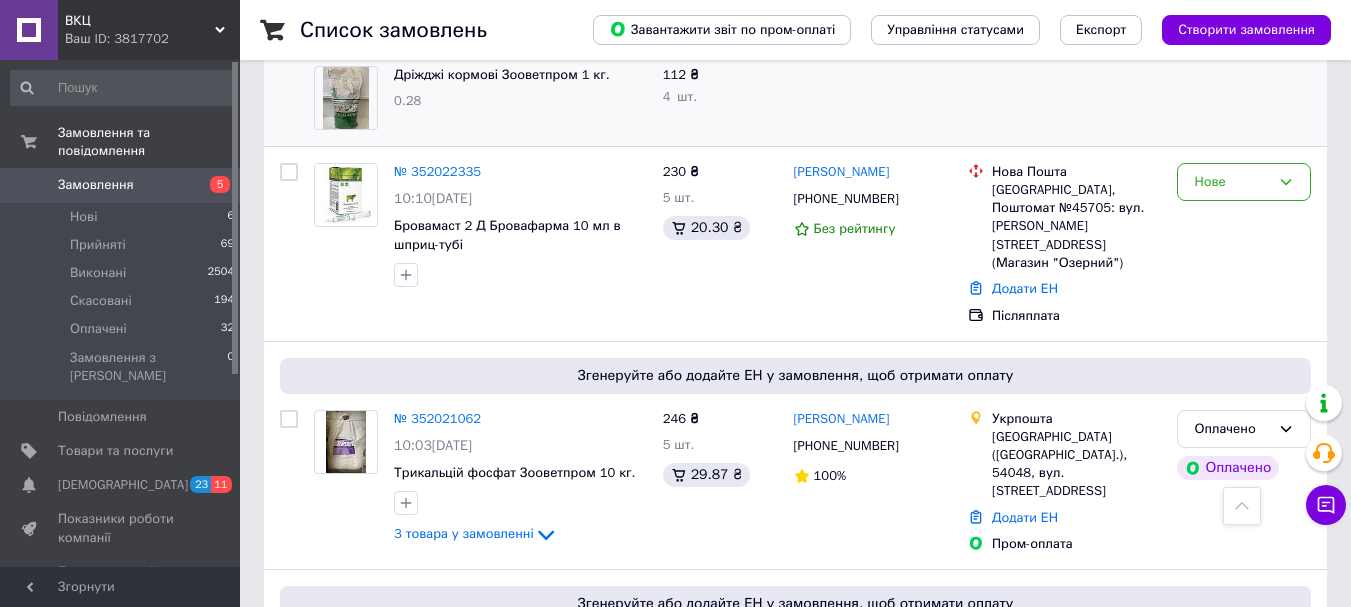 scroll, scrollTop: 800, scrollLeft: 0, axis: vertical 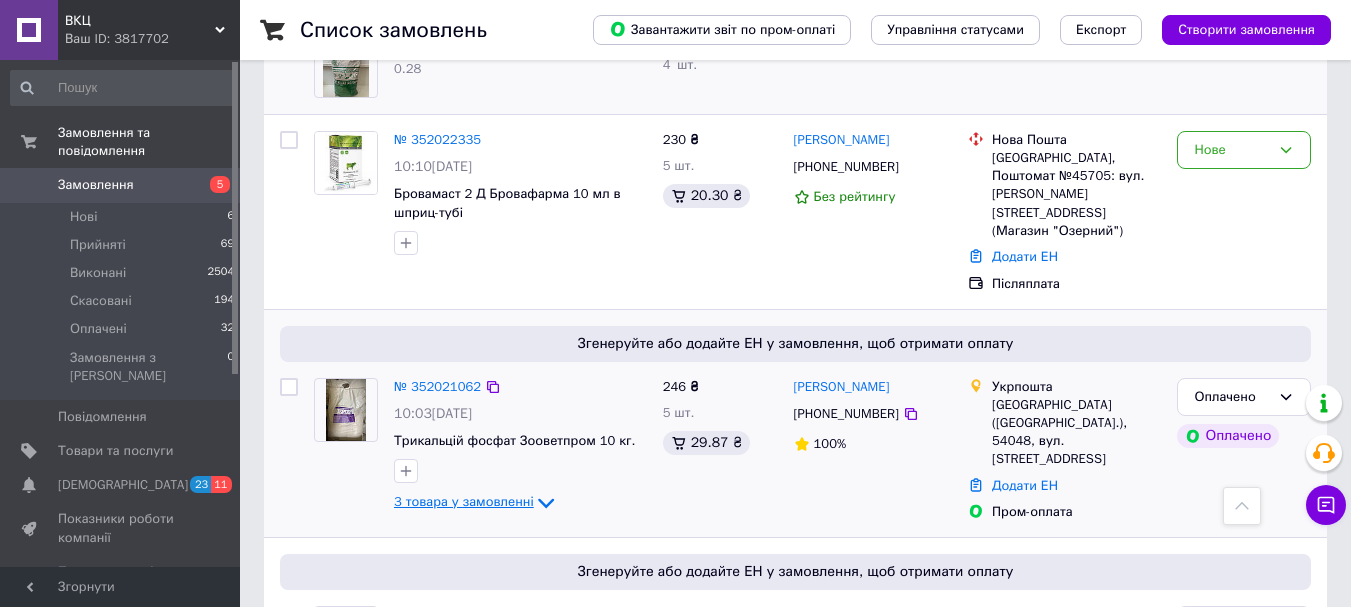 click 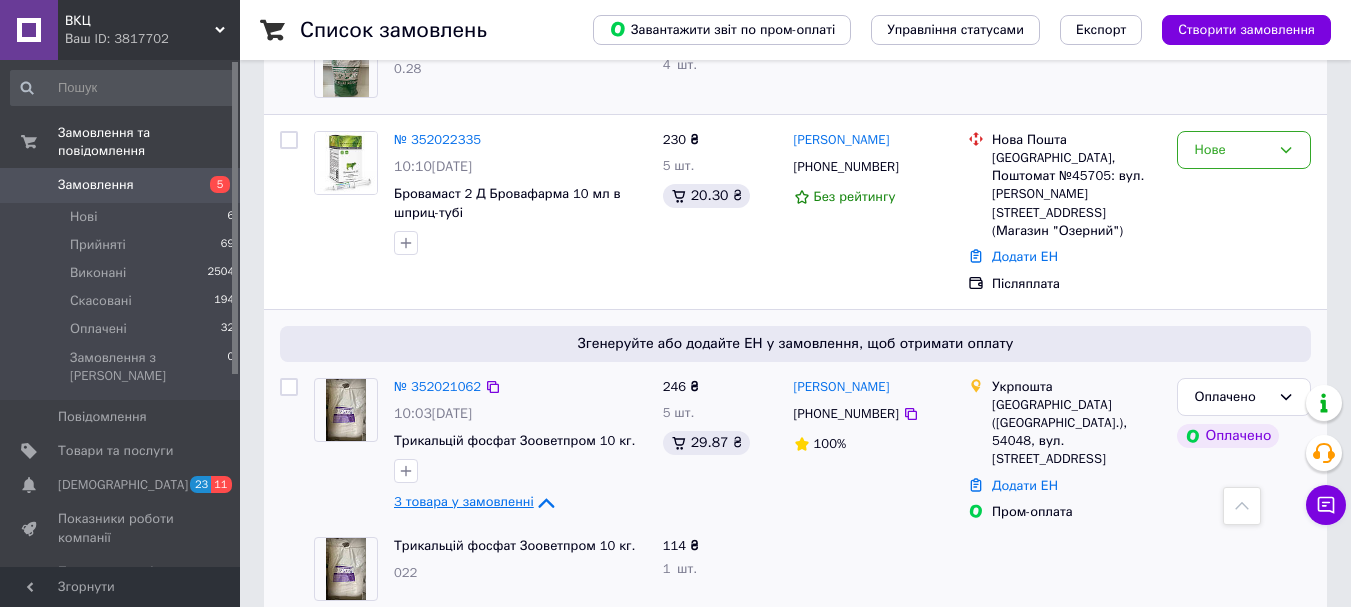click 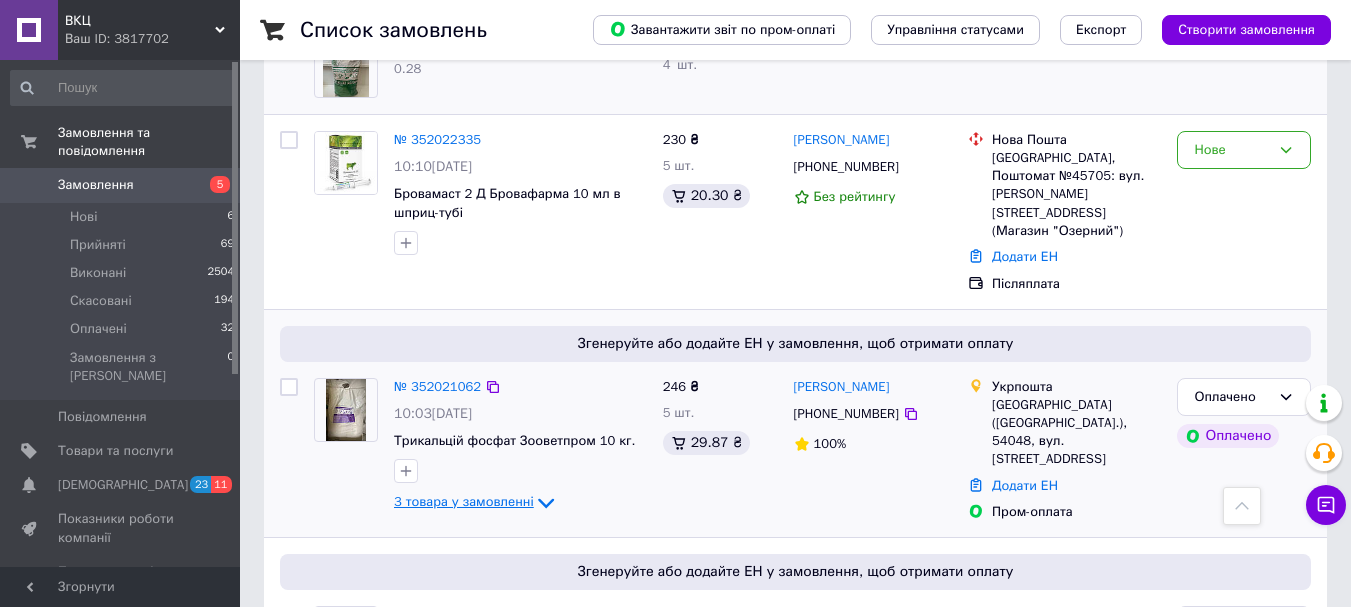 click 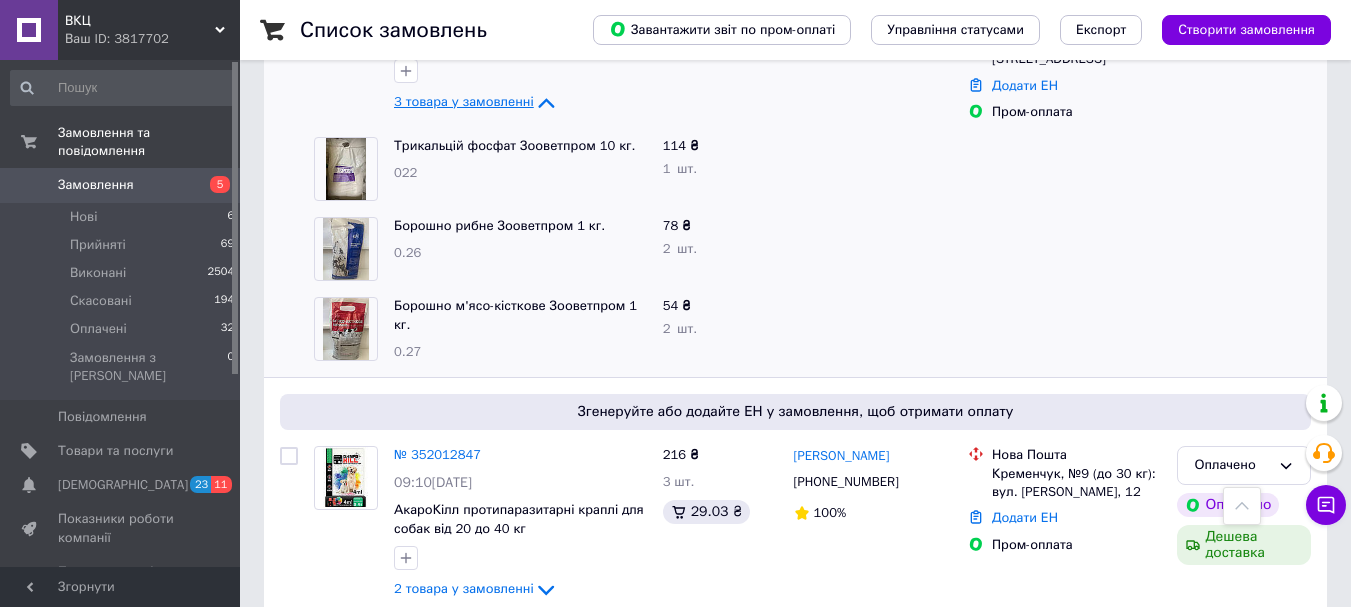 scroll, scrollTop: 1300, scrollLeft: 0, axis: vertical 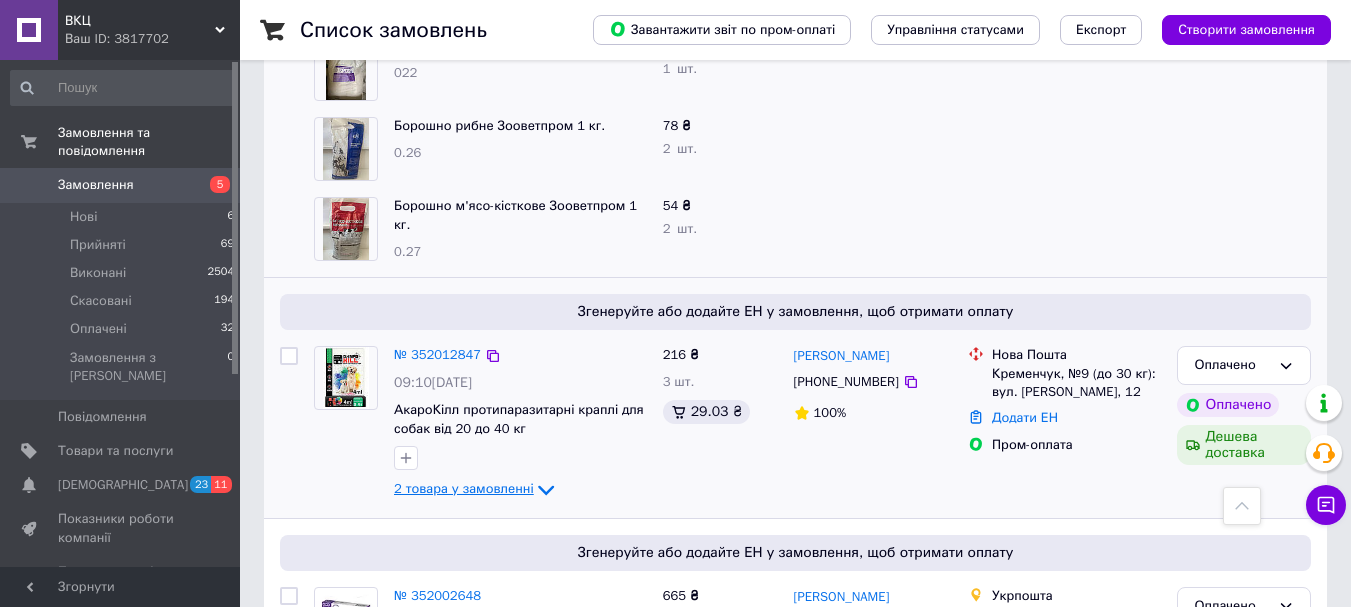 click 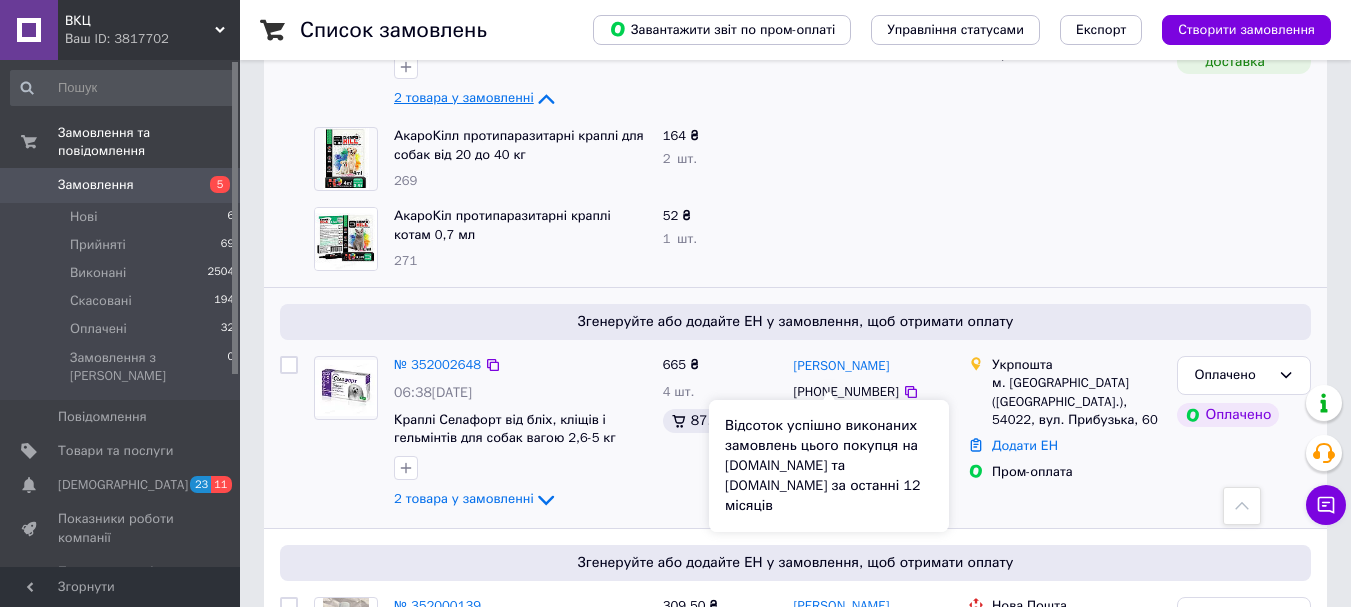 scroll, scrollTop: 1700, scrollLeft: 0, axis: vertical 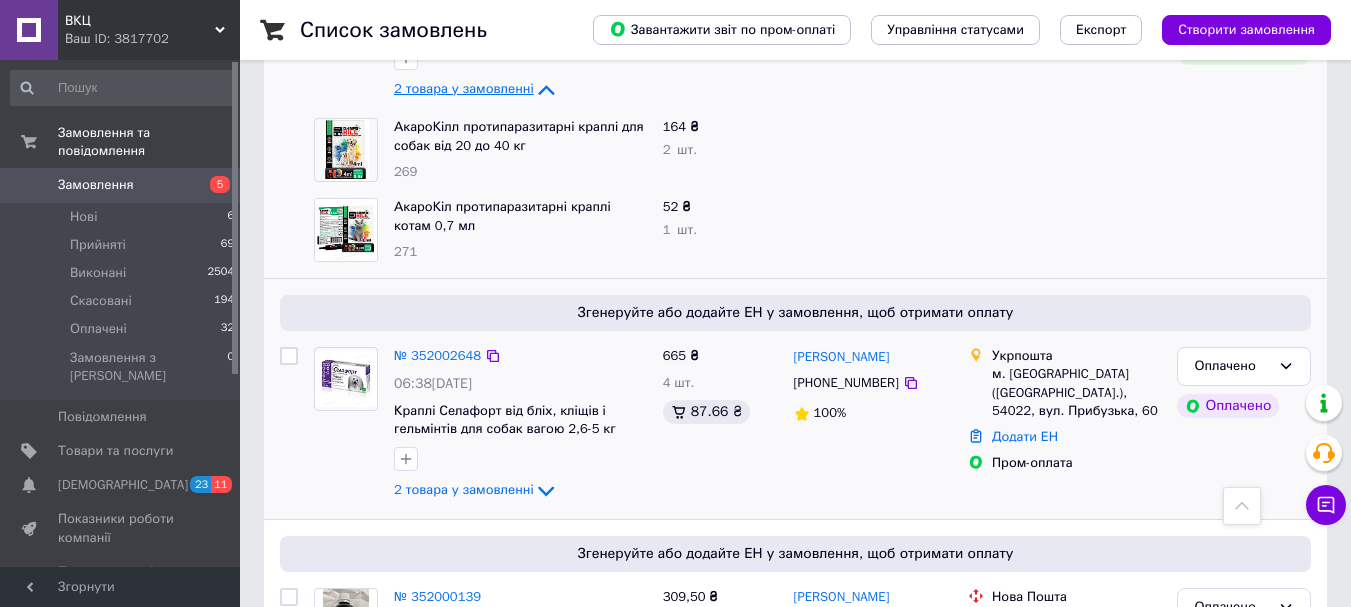 click 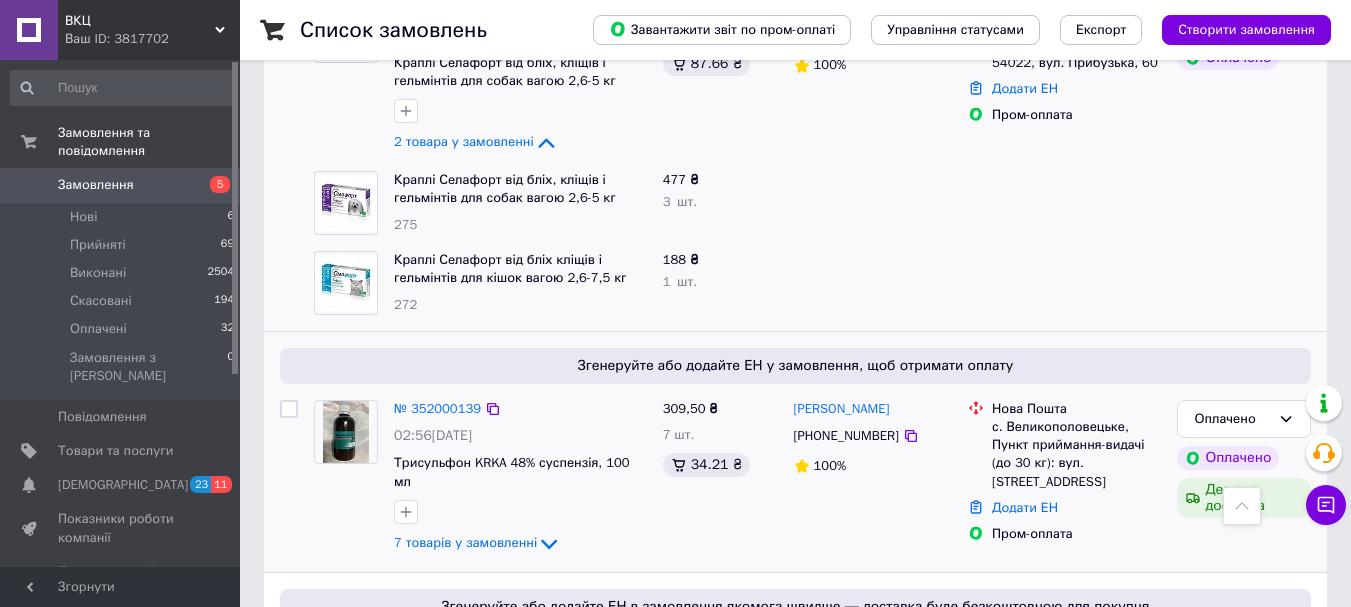 scroll, scrollTop: 2100, scrollLeft: 0, axis: vertical 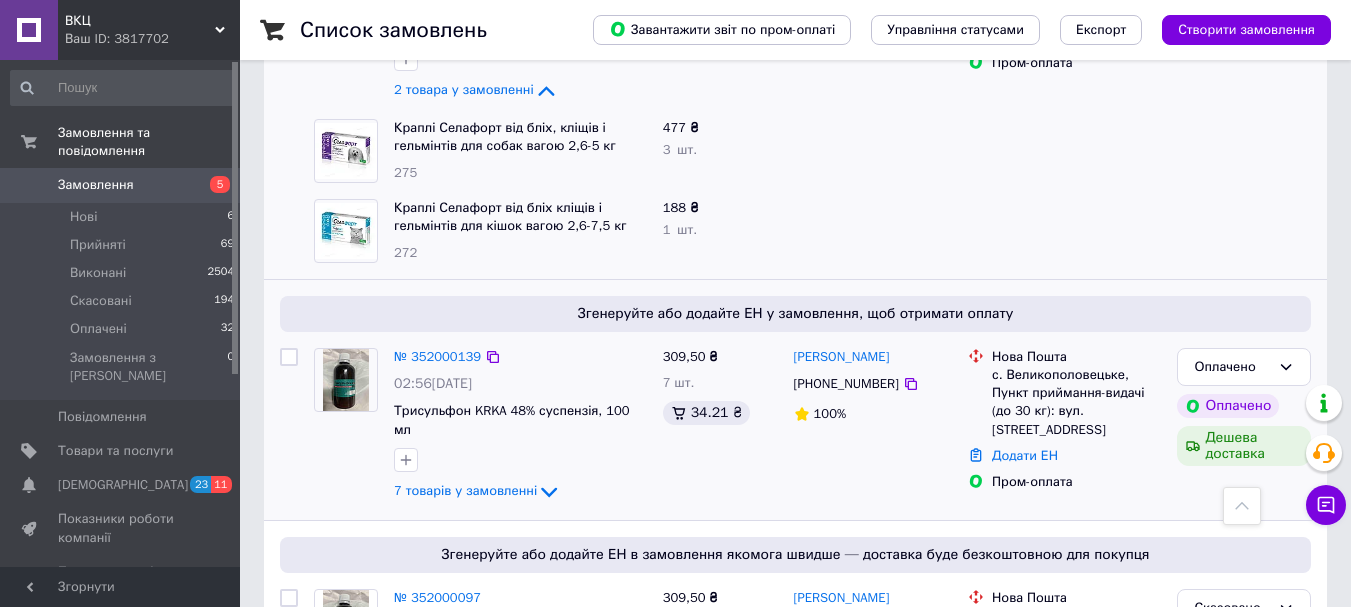 drag, startPoint x: 543, startPoint y: 428, endPoint x: 693, endPoint y: 423, distance: 150.08331 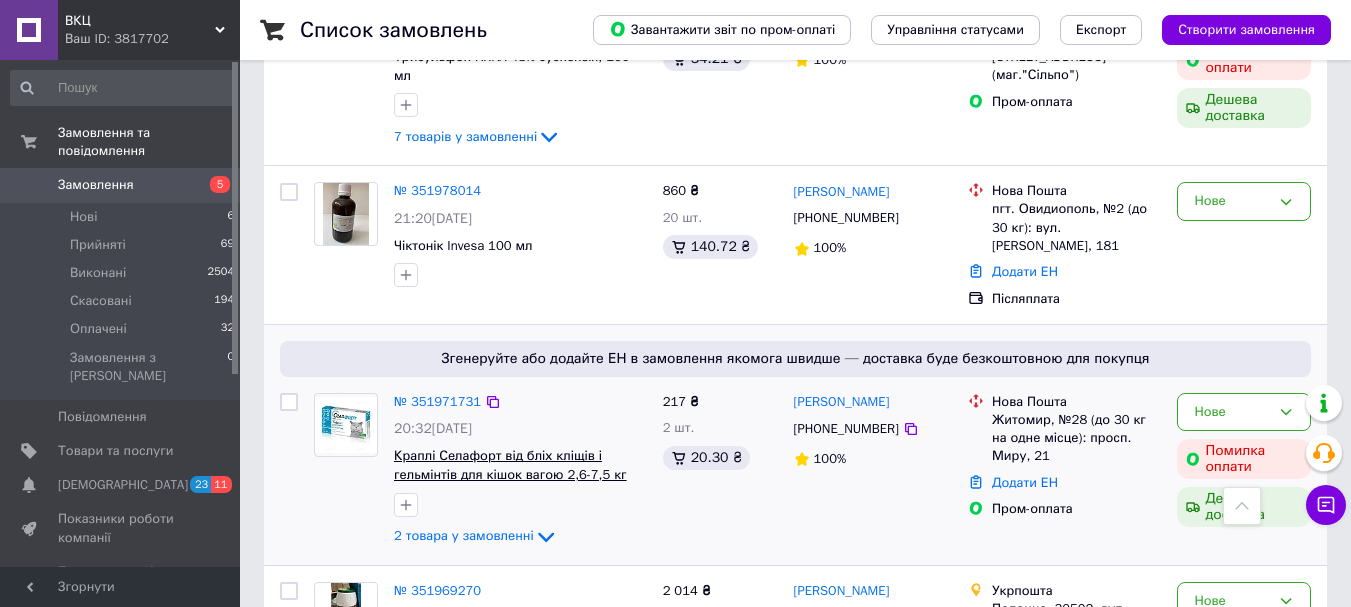 scroll, scrollTop: 3300, scrollLeft: 0, axis: vertical 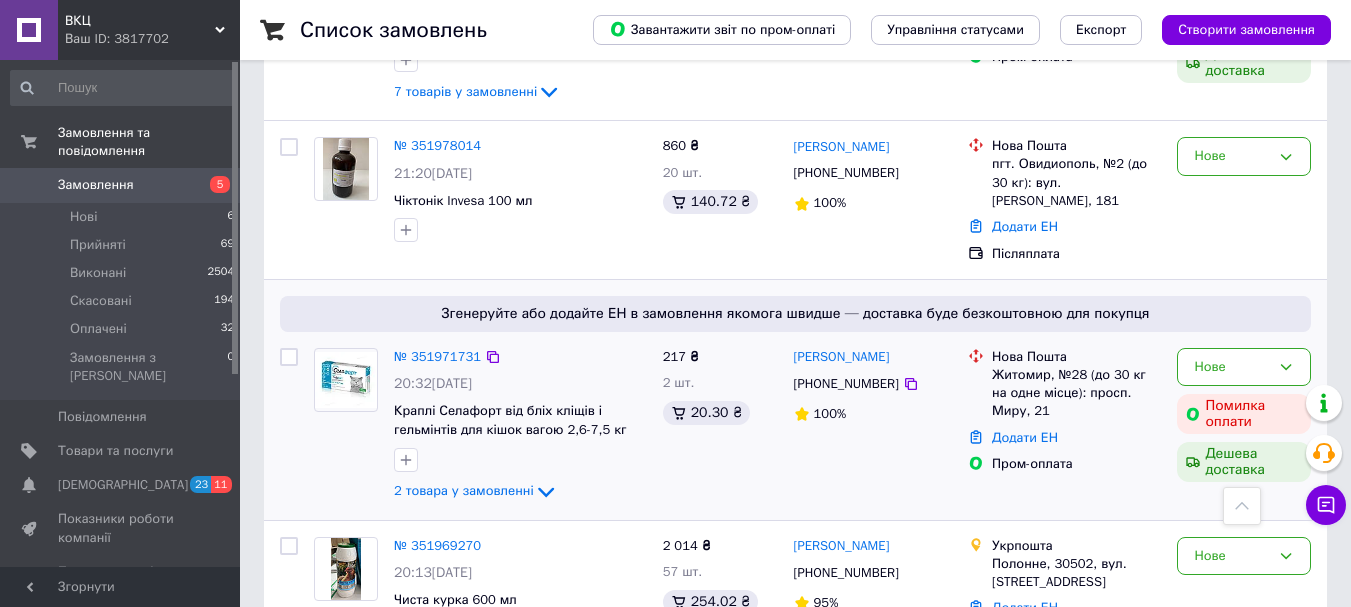 drag, startPoint x: 543, startPoint y: 412, endPoint x: 690, endPoint y: 418, distance: 147.12239 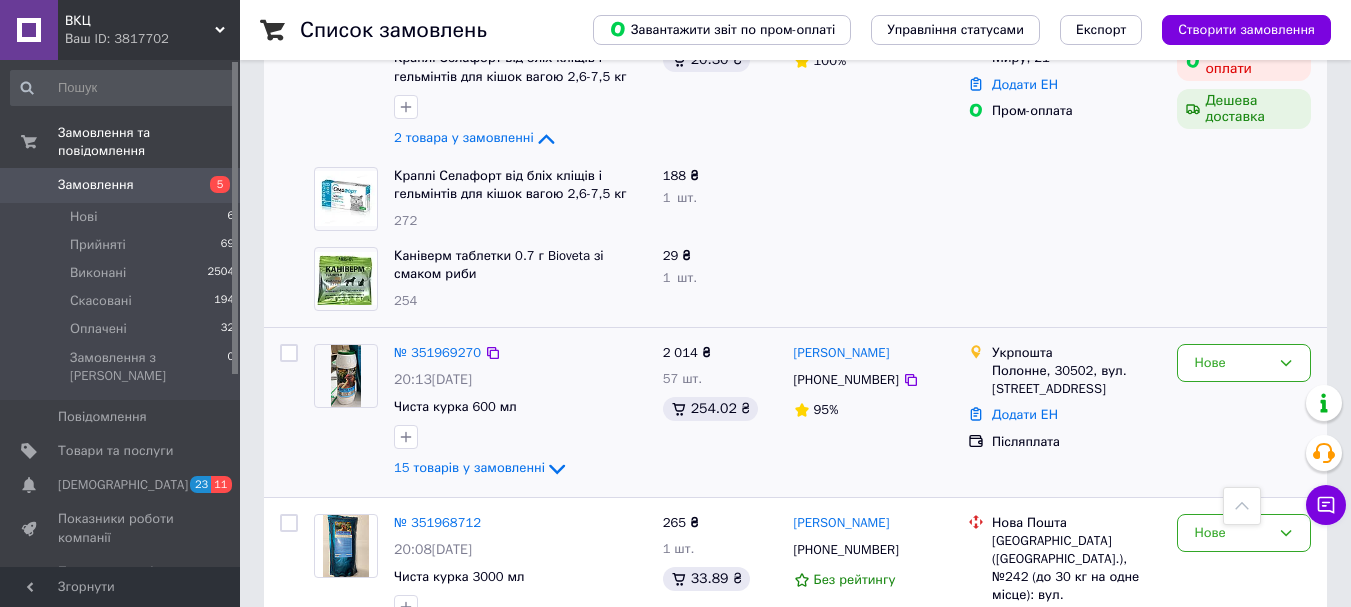 scroll, scrollTop: 3700, scrollLeft: 0, axis: vertical 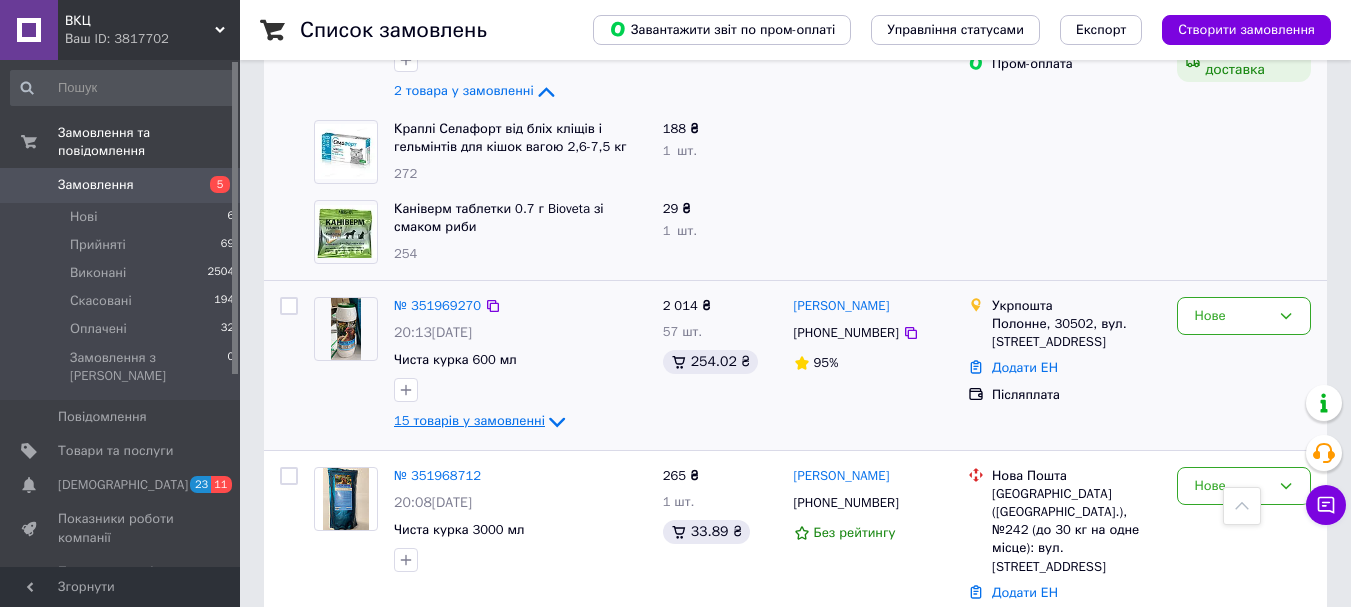 click 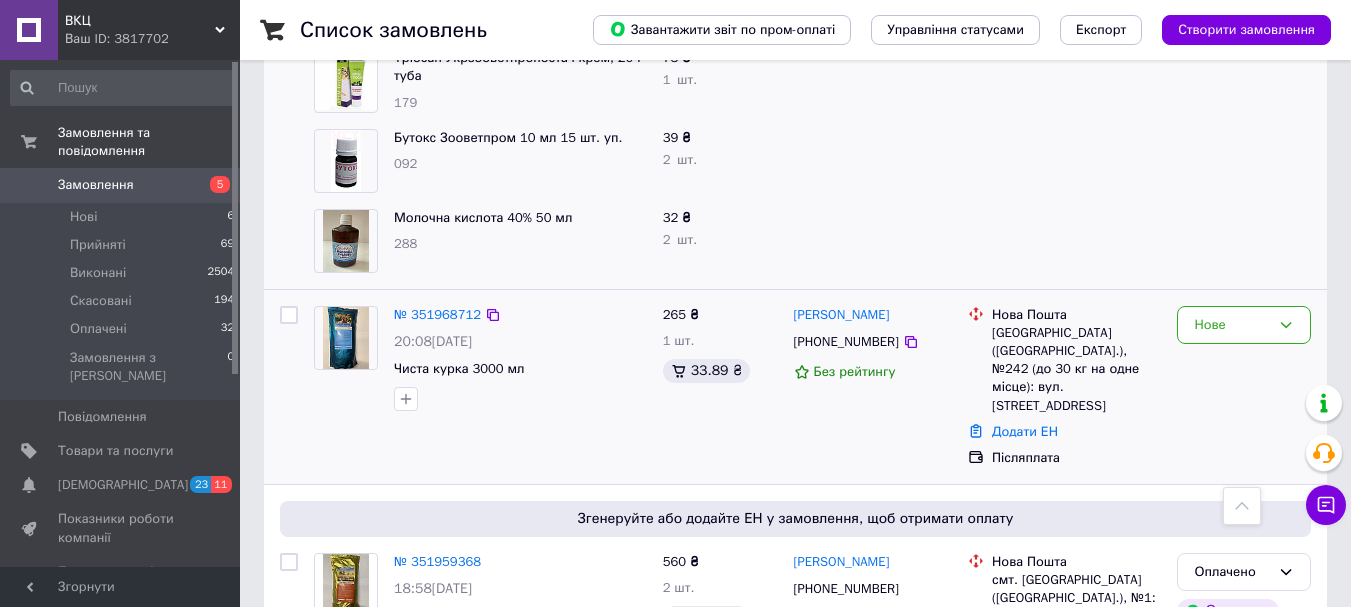 scroll, scrollTop: 5100, scrollLeft: 0, axis: vertical 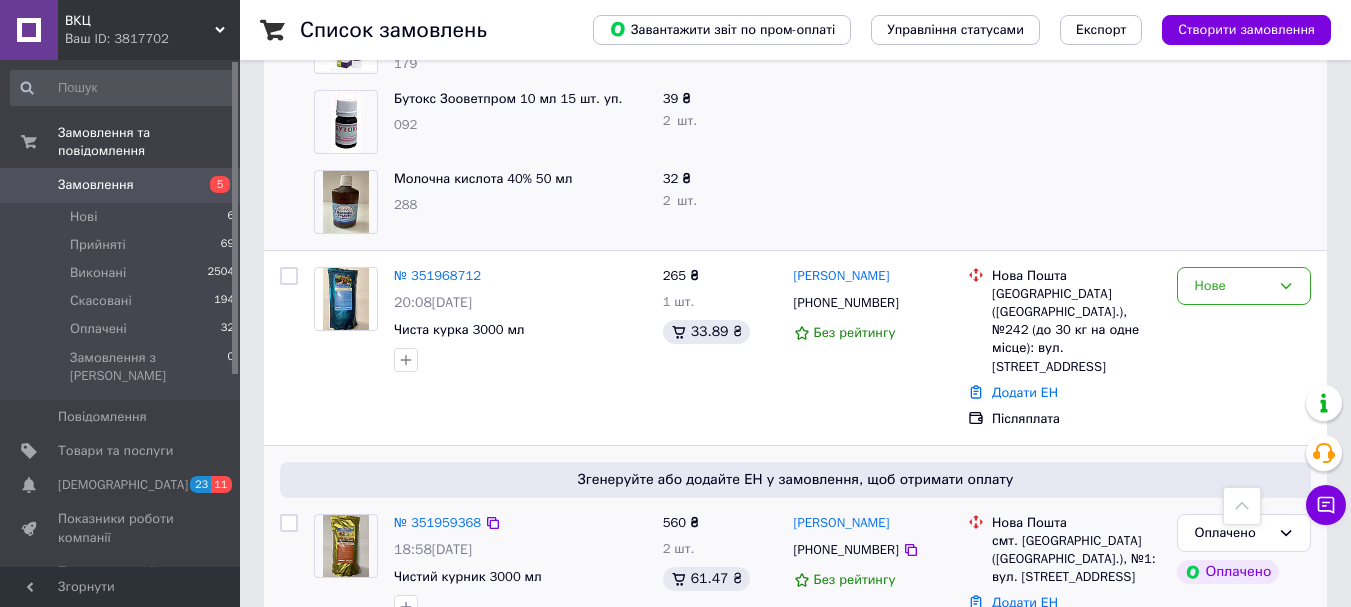 click 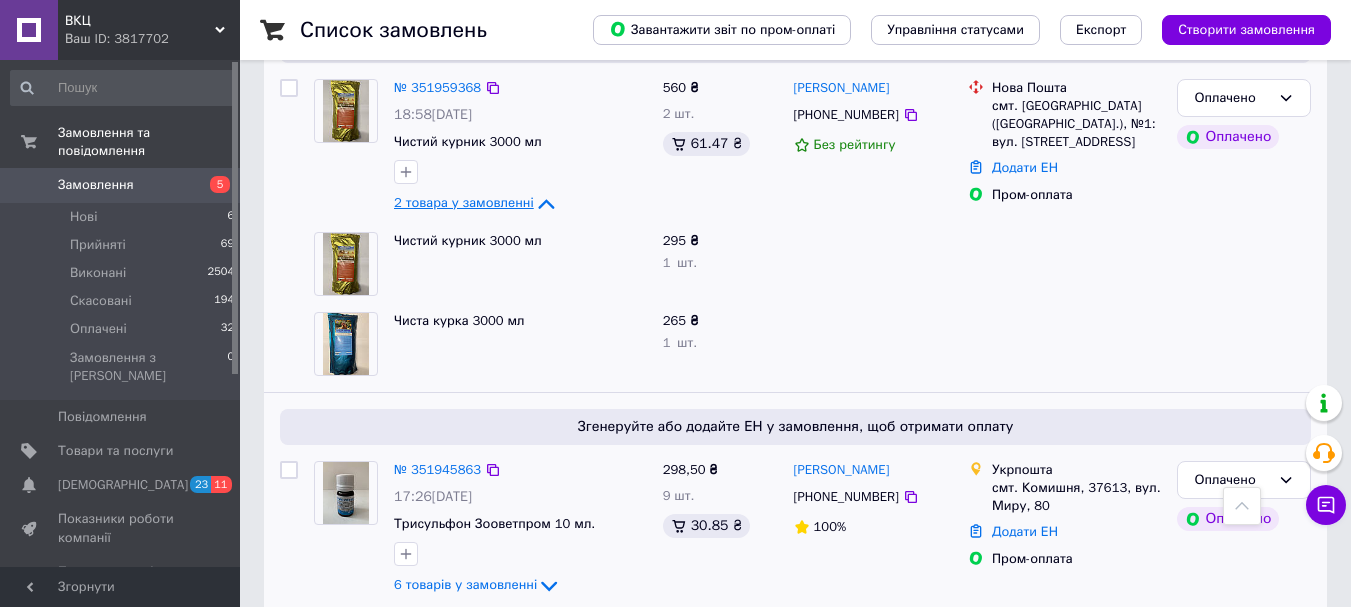 scroll, scrollTop: 5600, scrollLeft: 0, axis: vertical 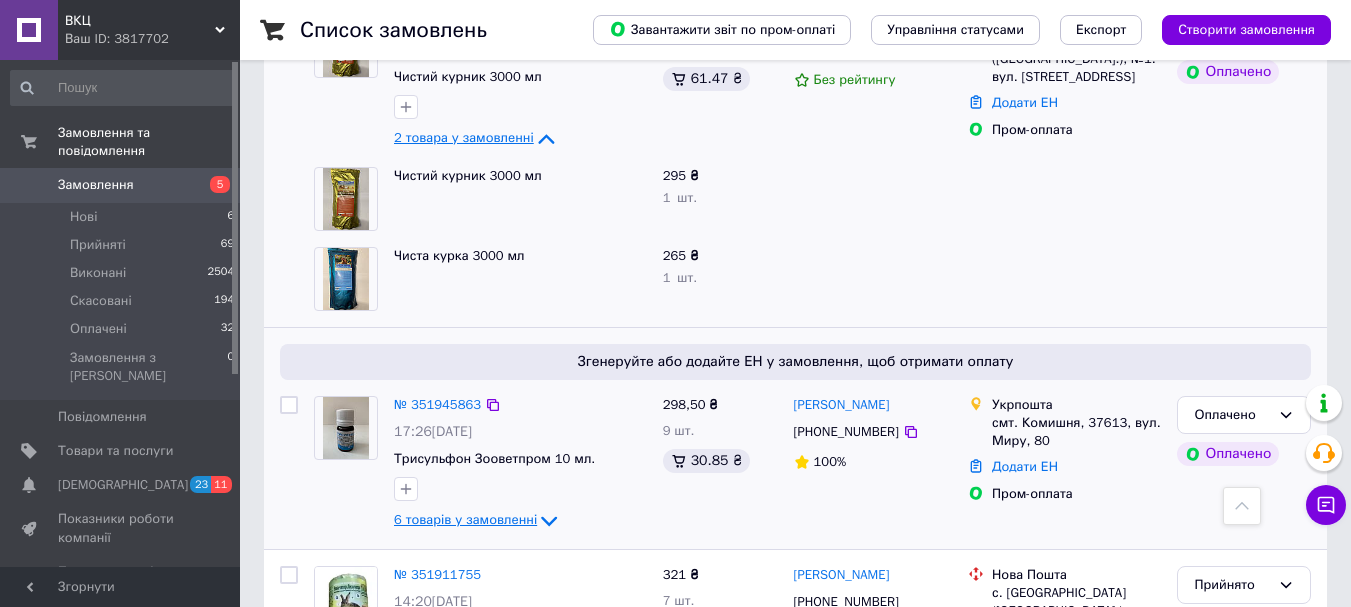 click 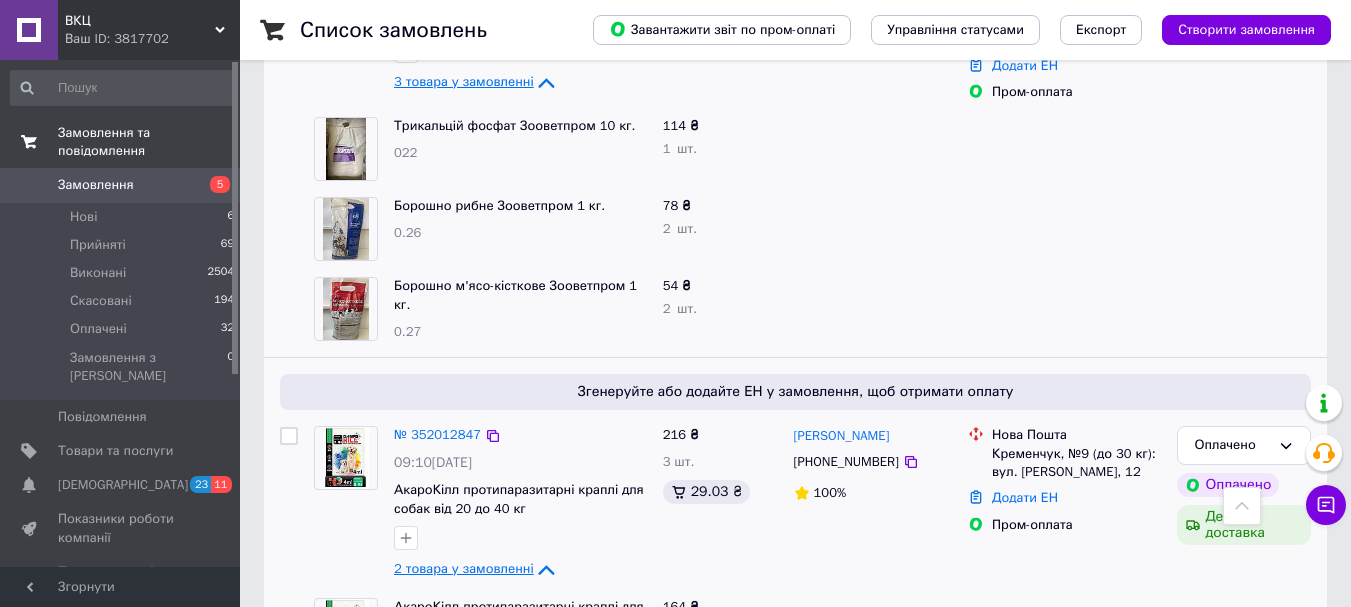 scroll, scrollTop: 1100, scrollLeft: 0, axis: vertical 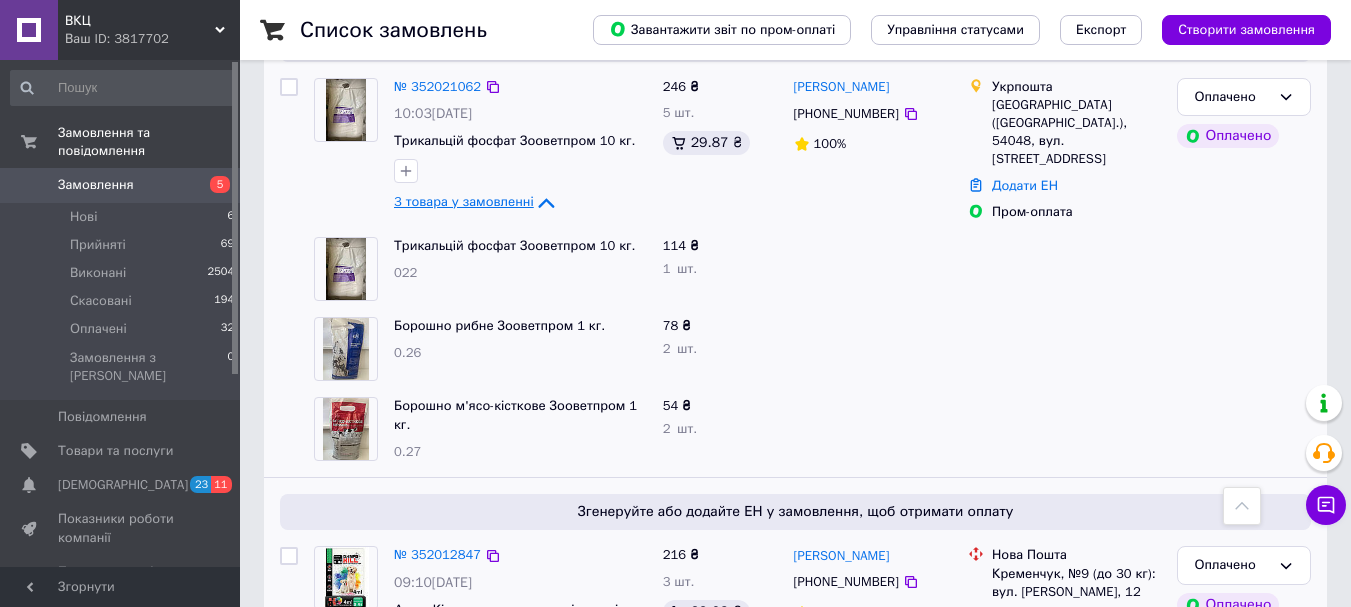 click on "Замовлення" at bounding box center (121, 185) 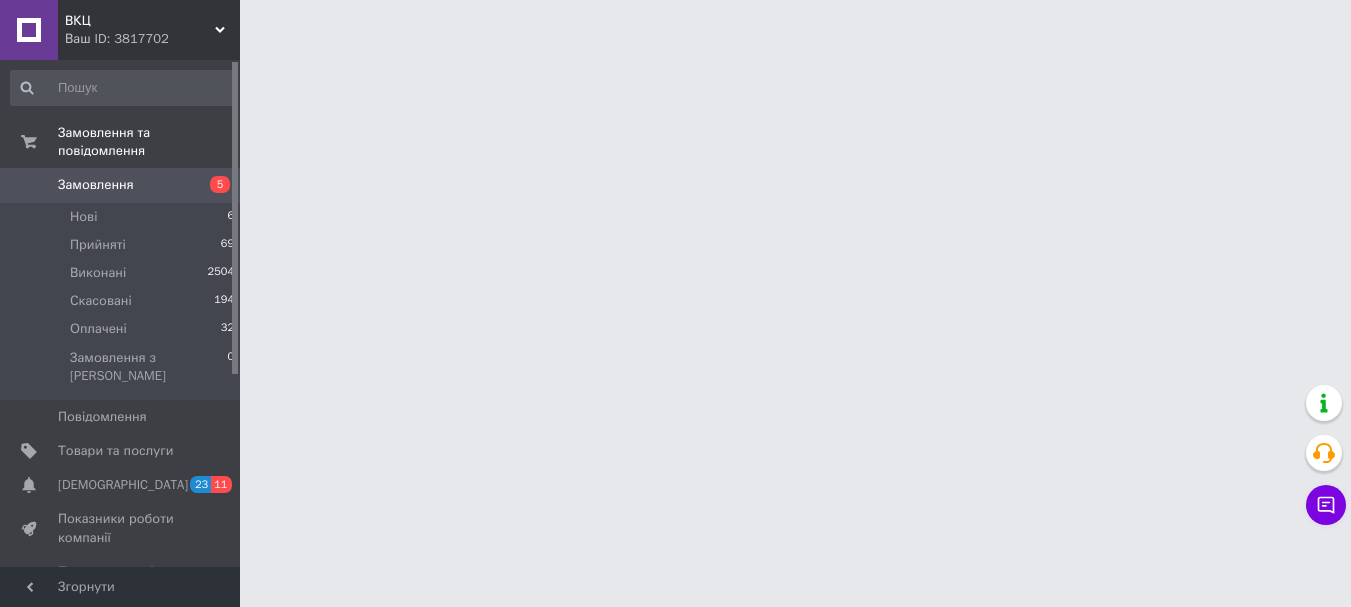 scroll, scrollTop: 0, scrollLeft: 0, axis: both 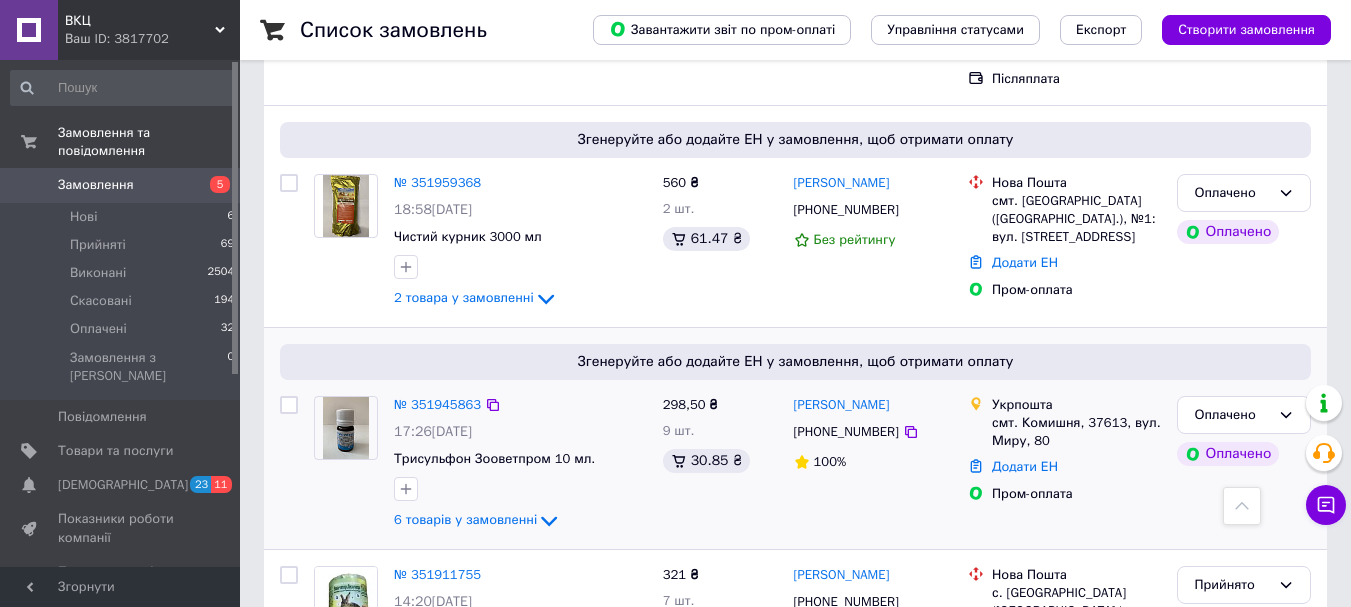 click 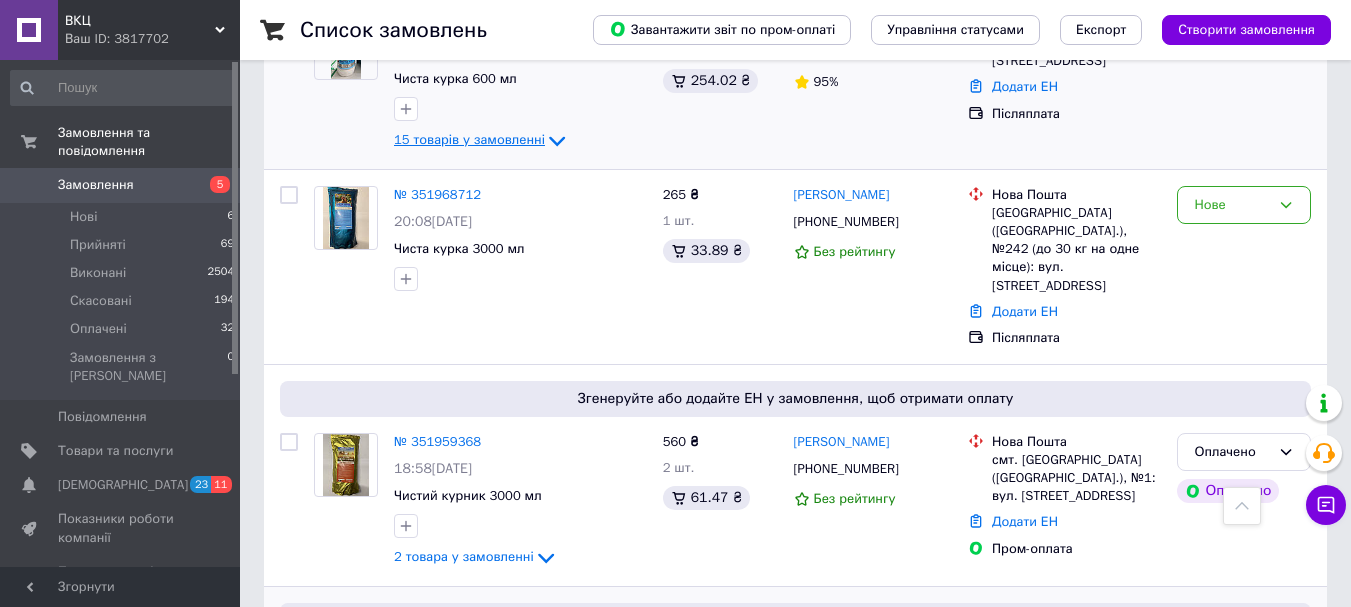 scroll, scrollTop: 2500, scrollLeft: 0, axis: vertical 